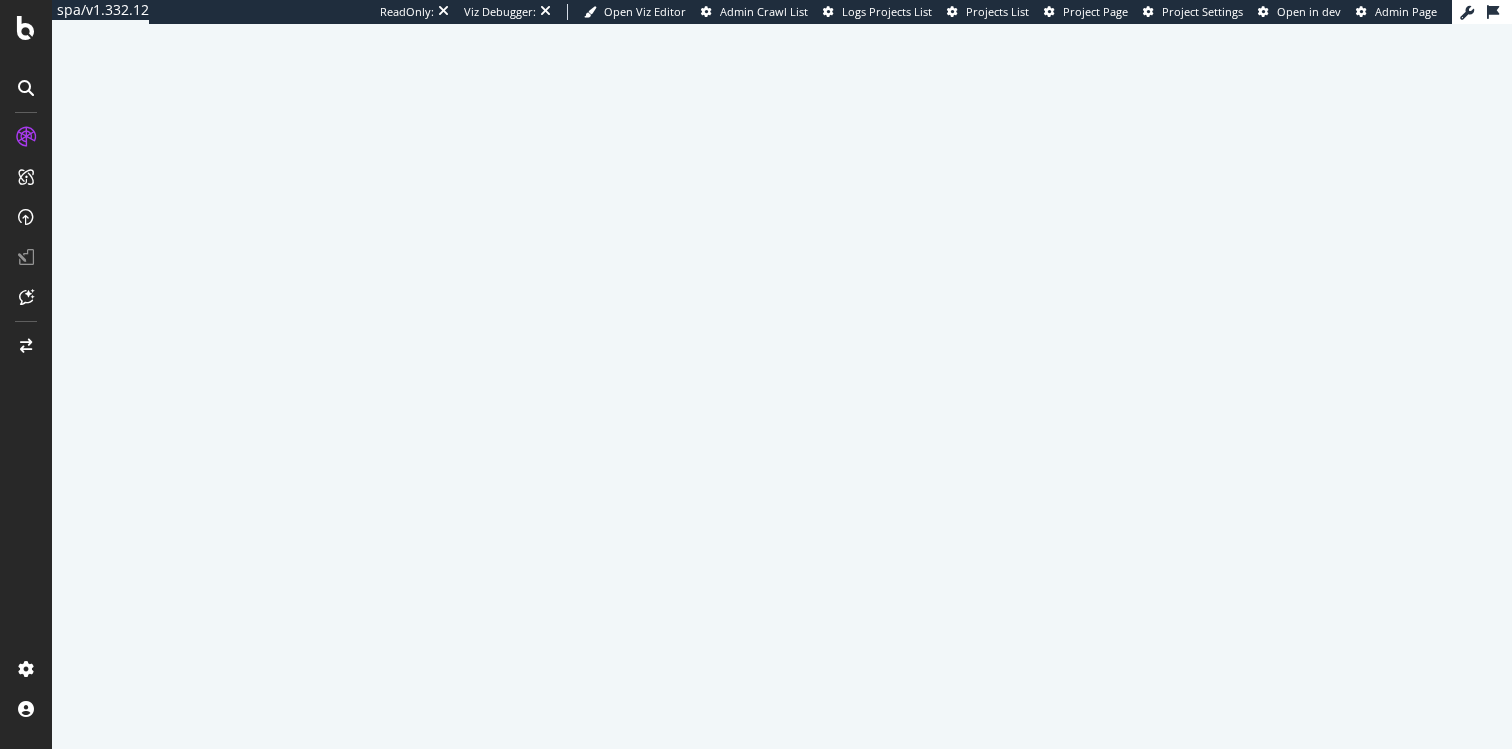 scroll, scrollTop: 0, scrollLeft: 0, axis: both 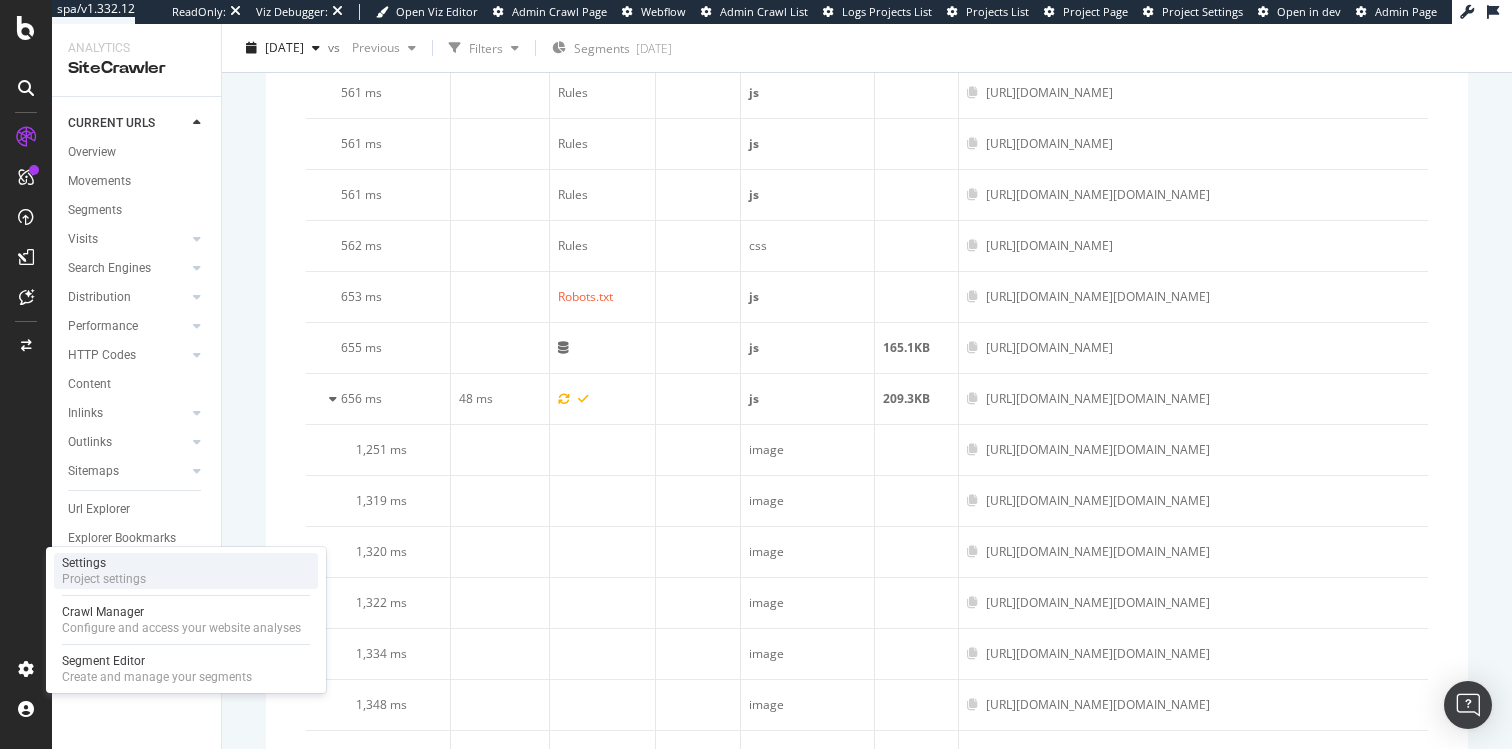 click on "Settings Project settings" at bounding box center (186, 571) 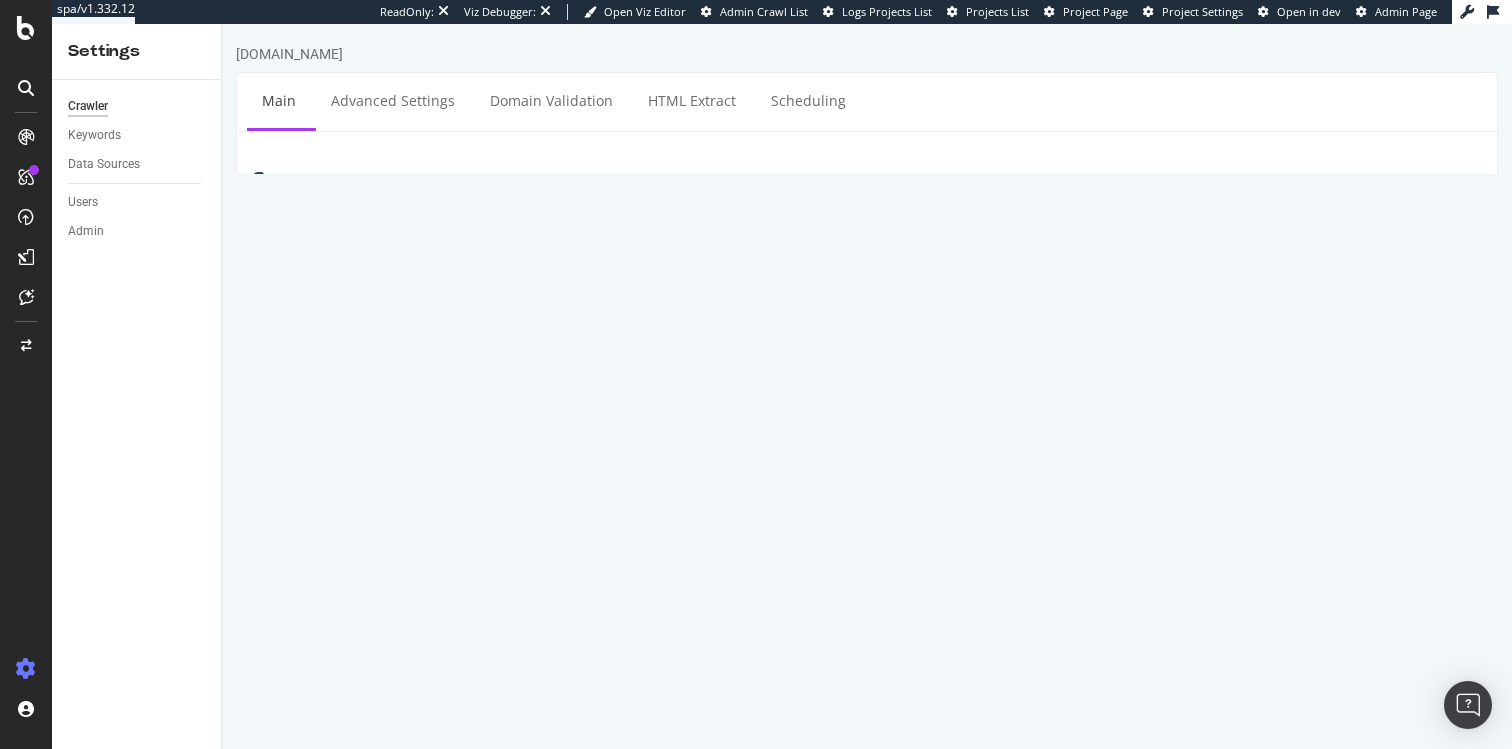 scroll, scrollTop: 0, scrollLeft: 0, axis: both 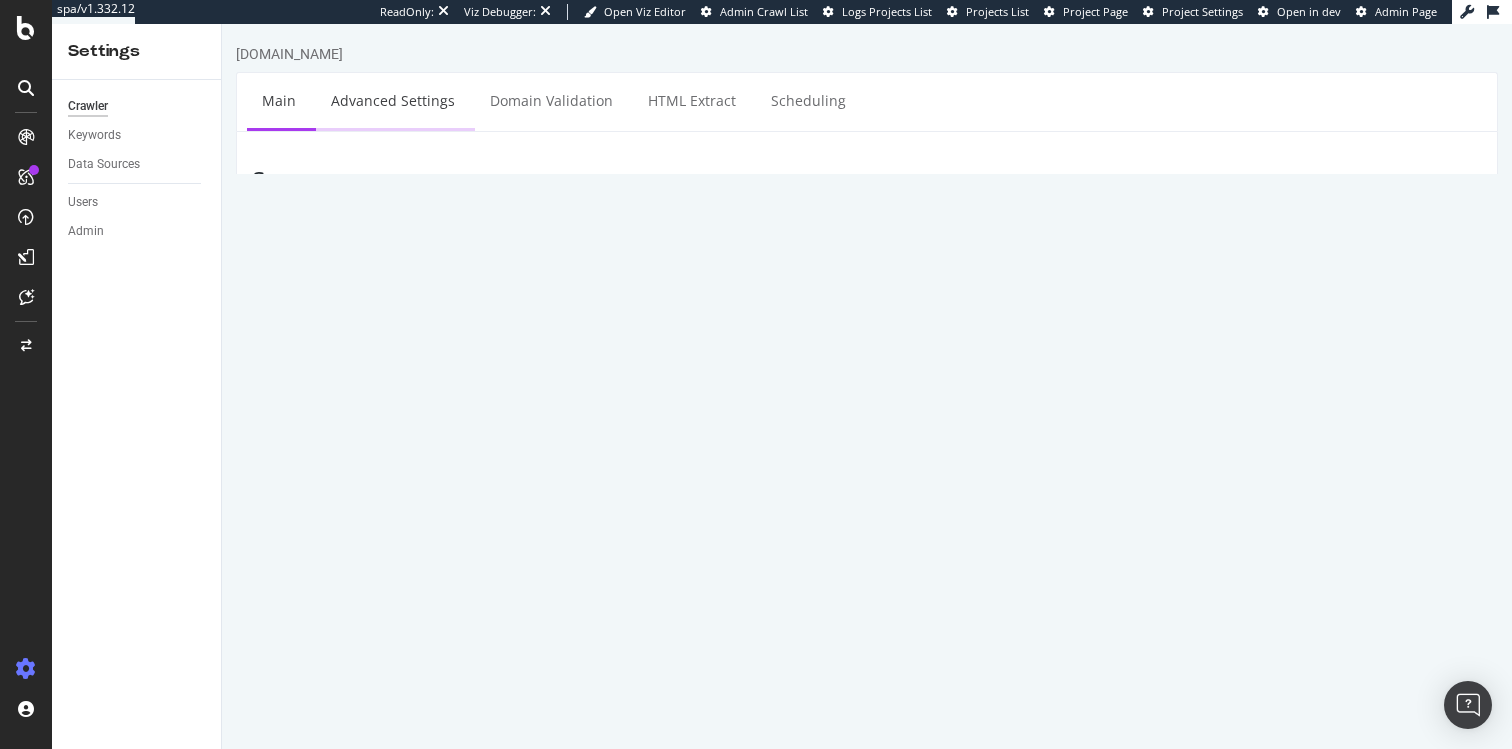 click on "Advanced Settings" at bounding box center [393, 100] 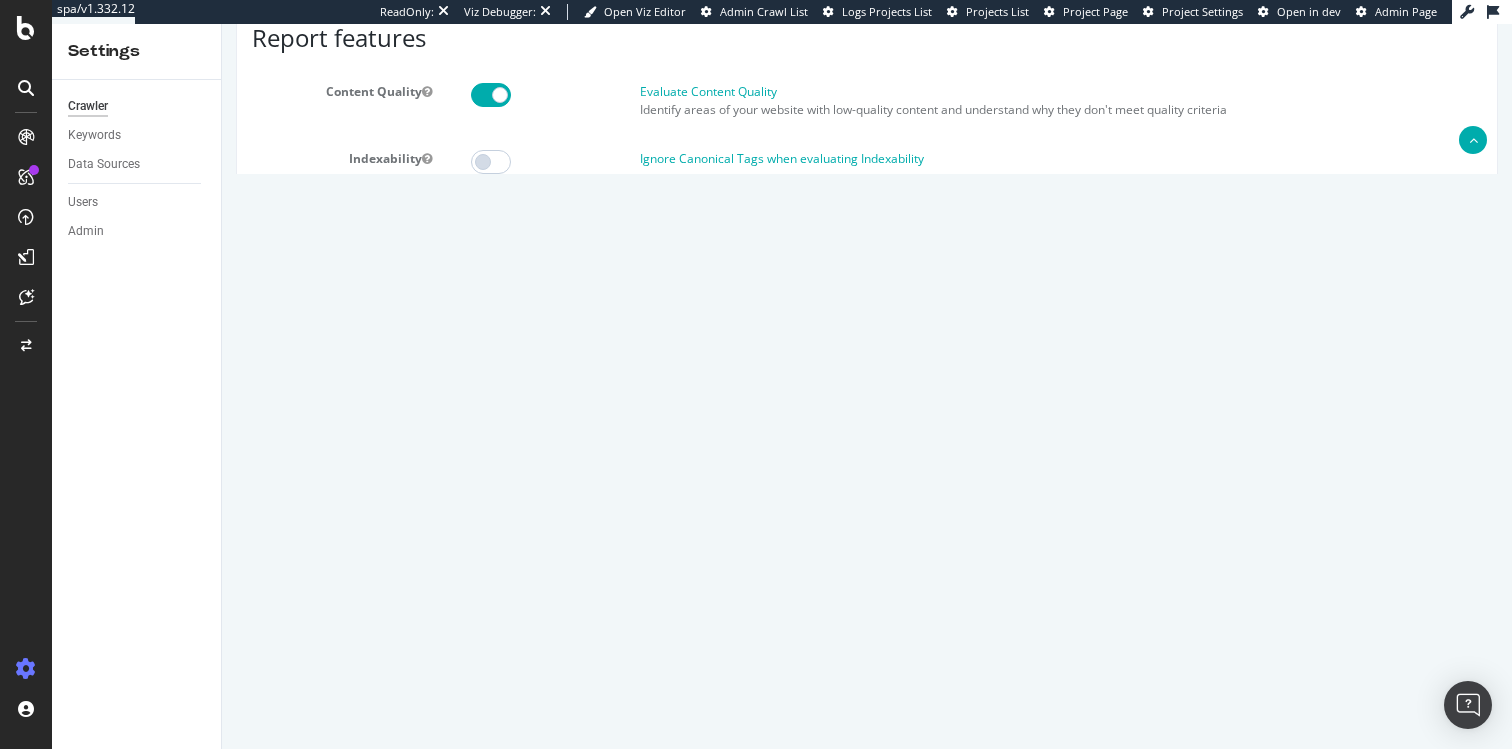 scroll, scrollTop: 0, scrollLeft: 0, axis: both 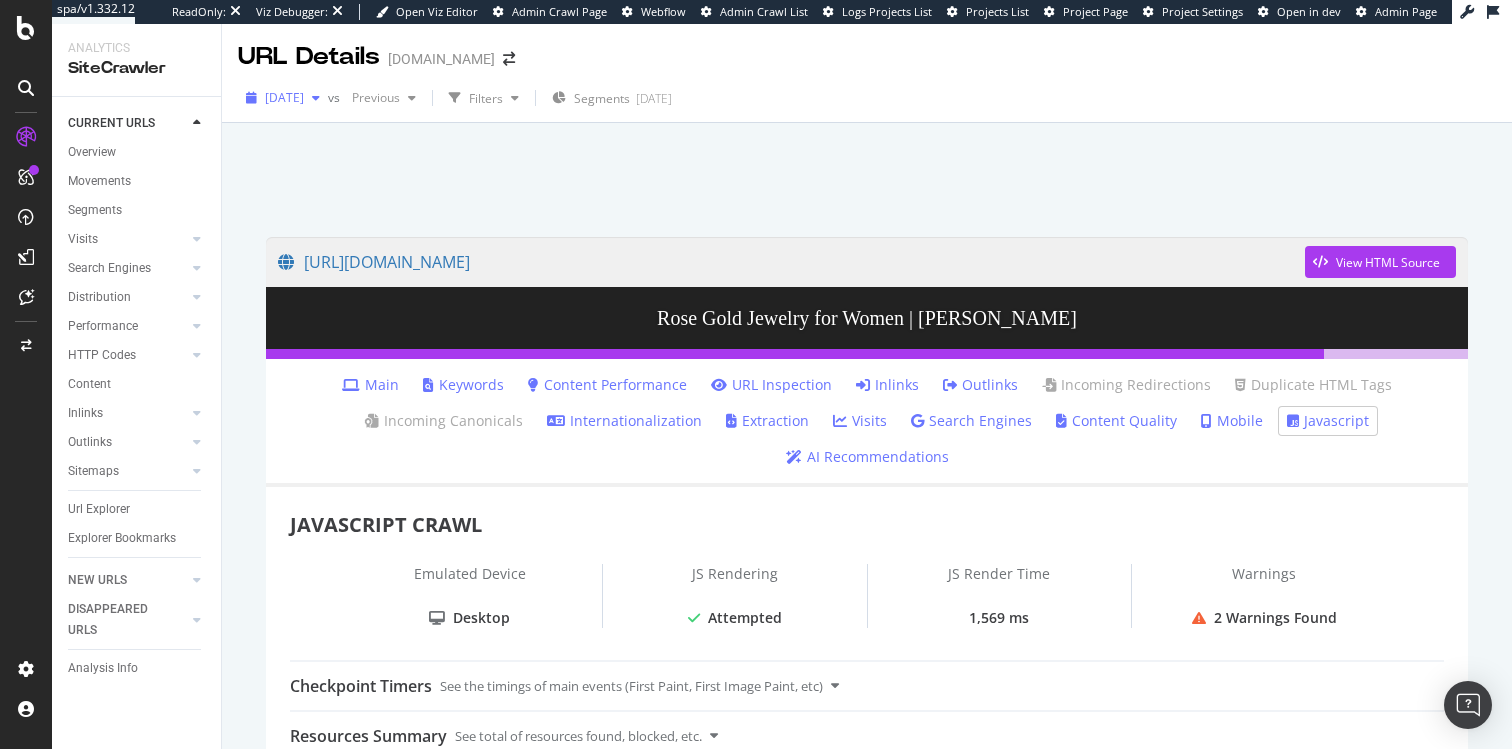 click on "[DATE]" at bounding box center [284, 97] 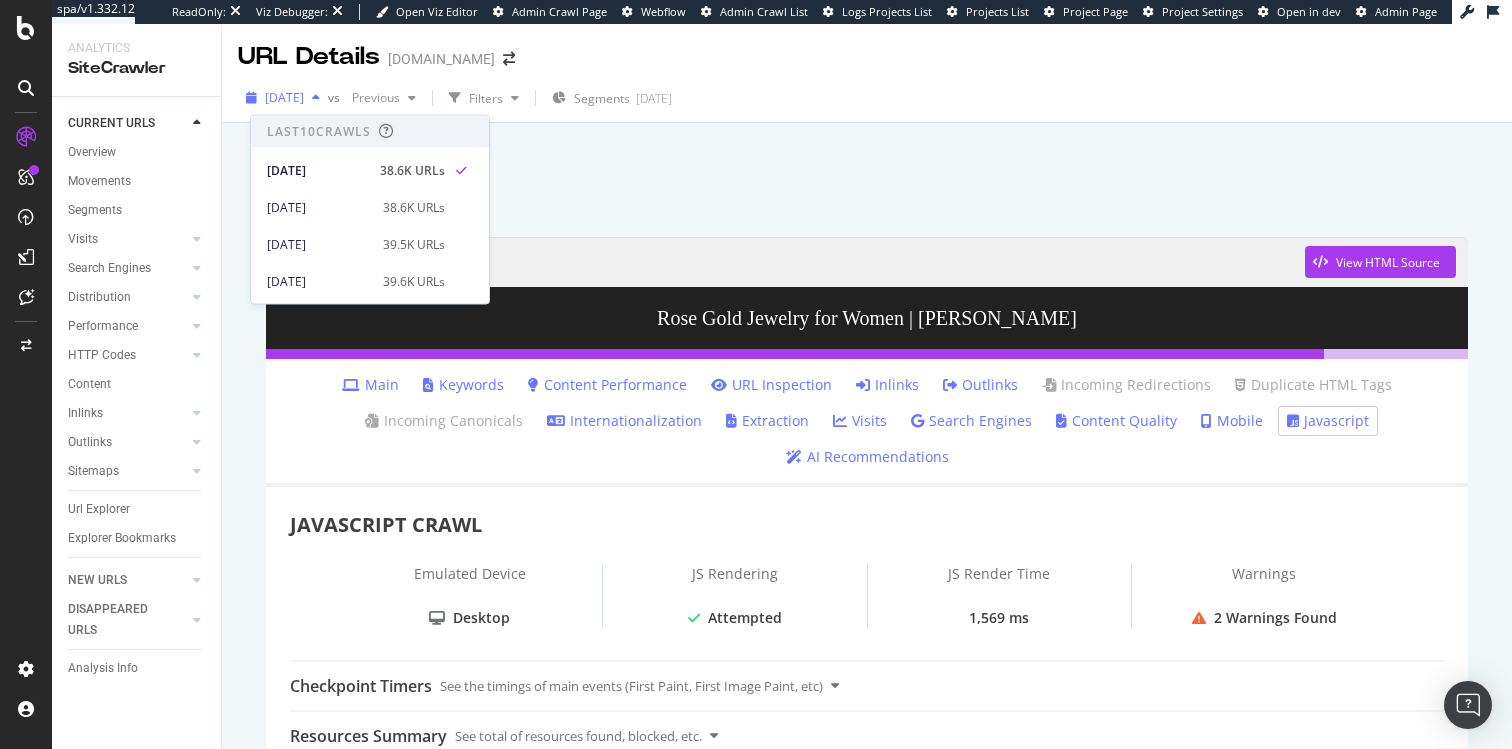 click on "[DATE]" at bounding box center (284, 97) 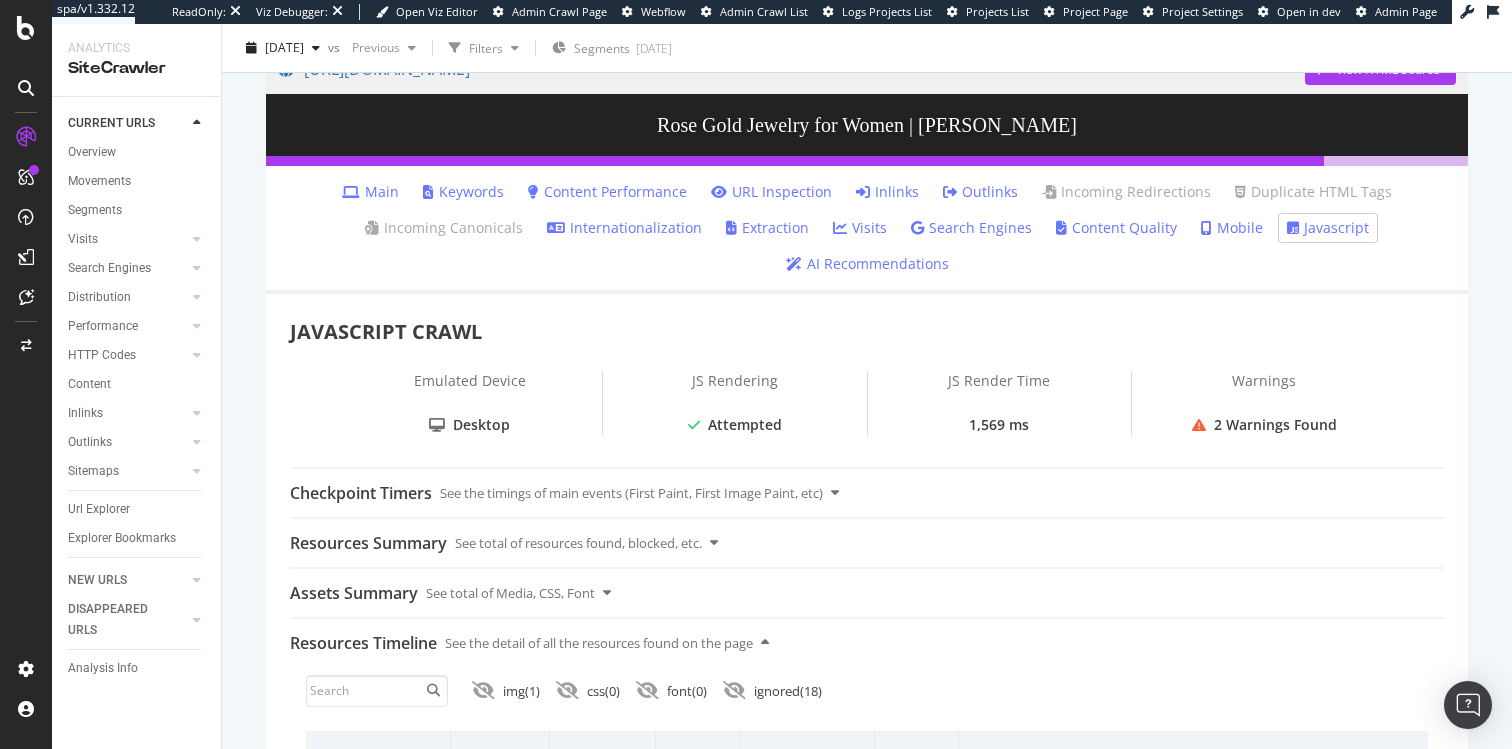 scroll, scrollTop: 194, scrollLeft: 0, axis: vertical 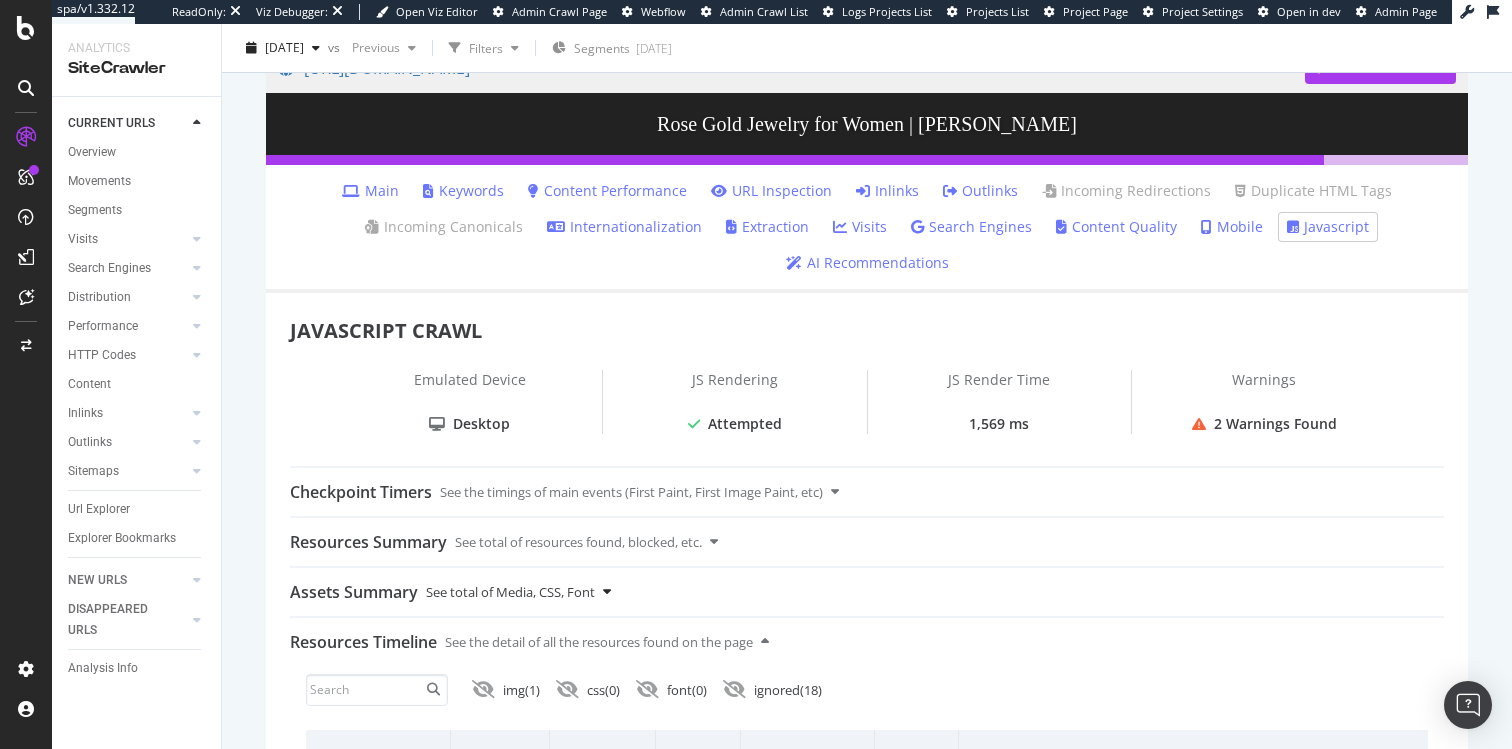 click on "See total of Media, CSS, Font" at bounding box center [510, 592] 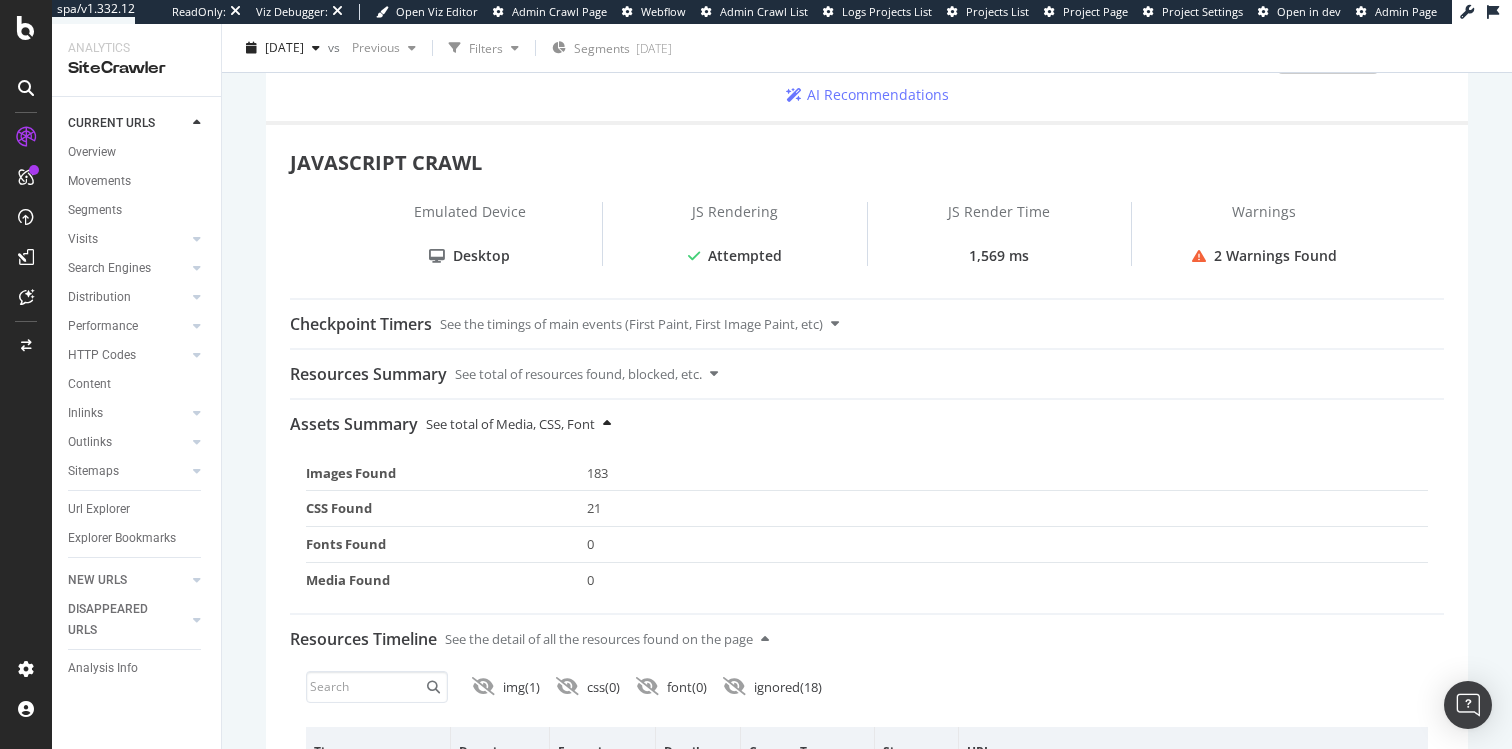 scroll, scrollTop: 363, scrollLeft: 0, axis: vertical 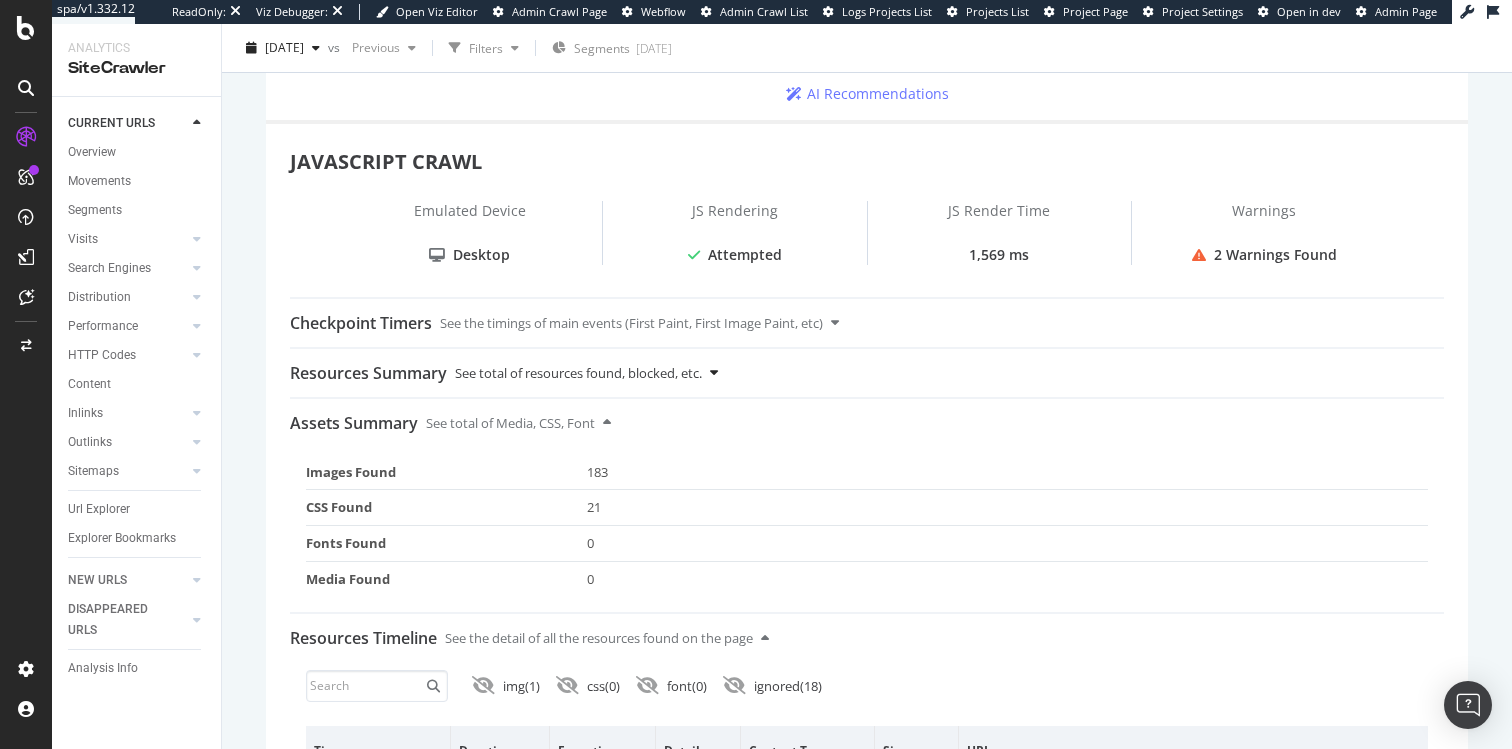 click on "See total of resources found, blocked, etc." at bounding box center [578, 373] 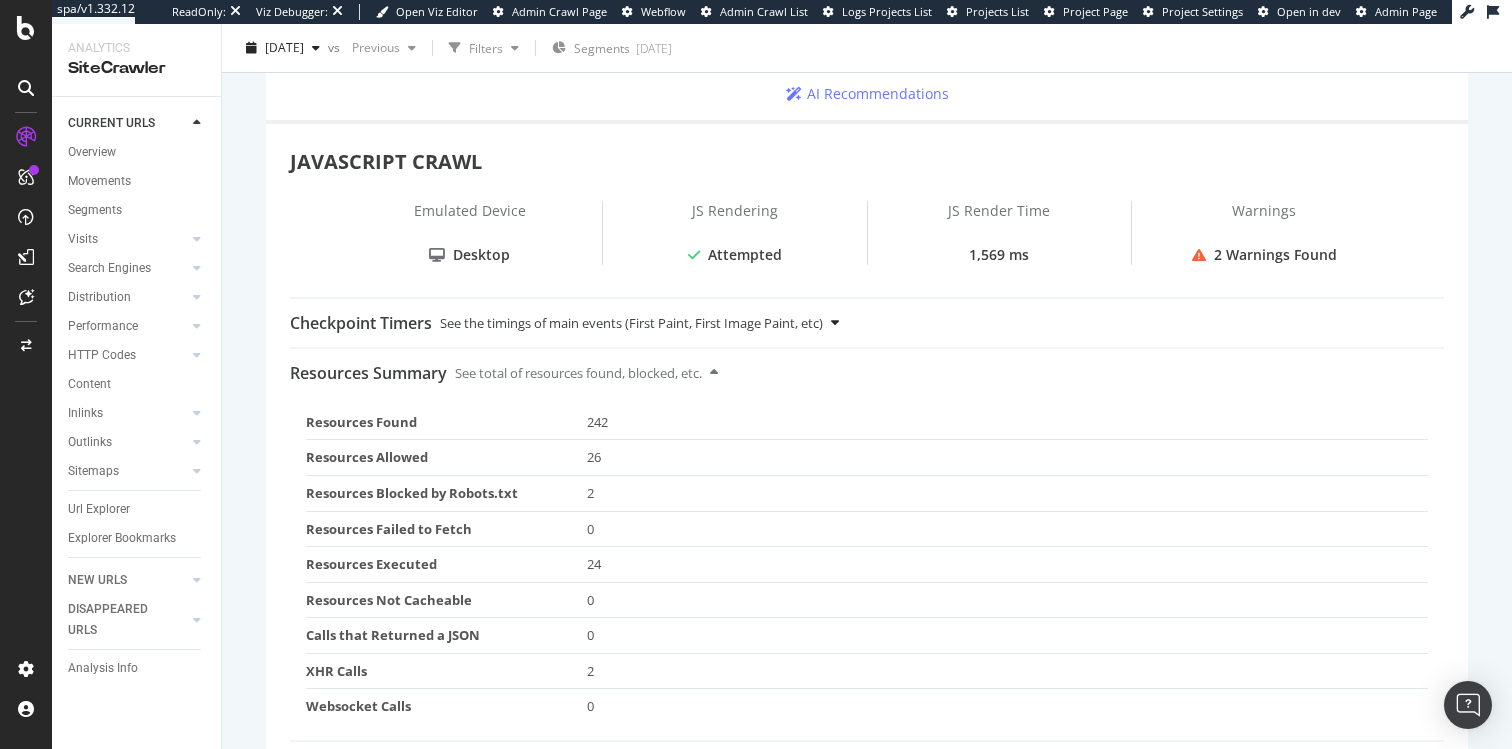 click on "See the timings of main events (First Paint, First Image Paint, etc)" at bounding box center [631, 323] 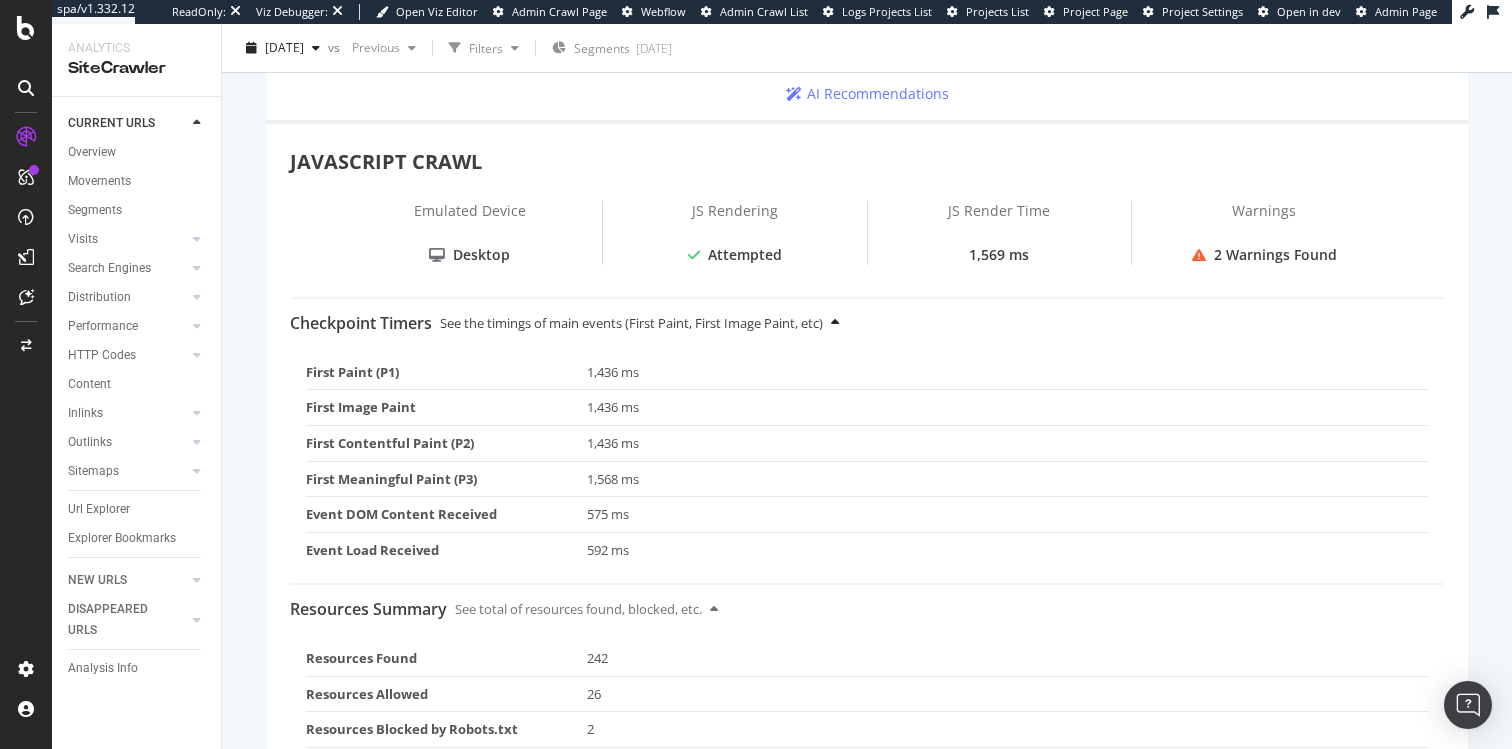 click on "See the timings of main events (First Paint, First Image Paint, etc)" at bounding box center [631, 323] 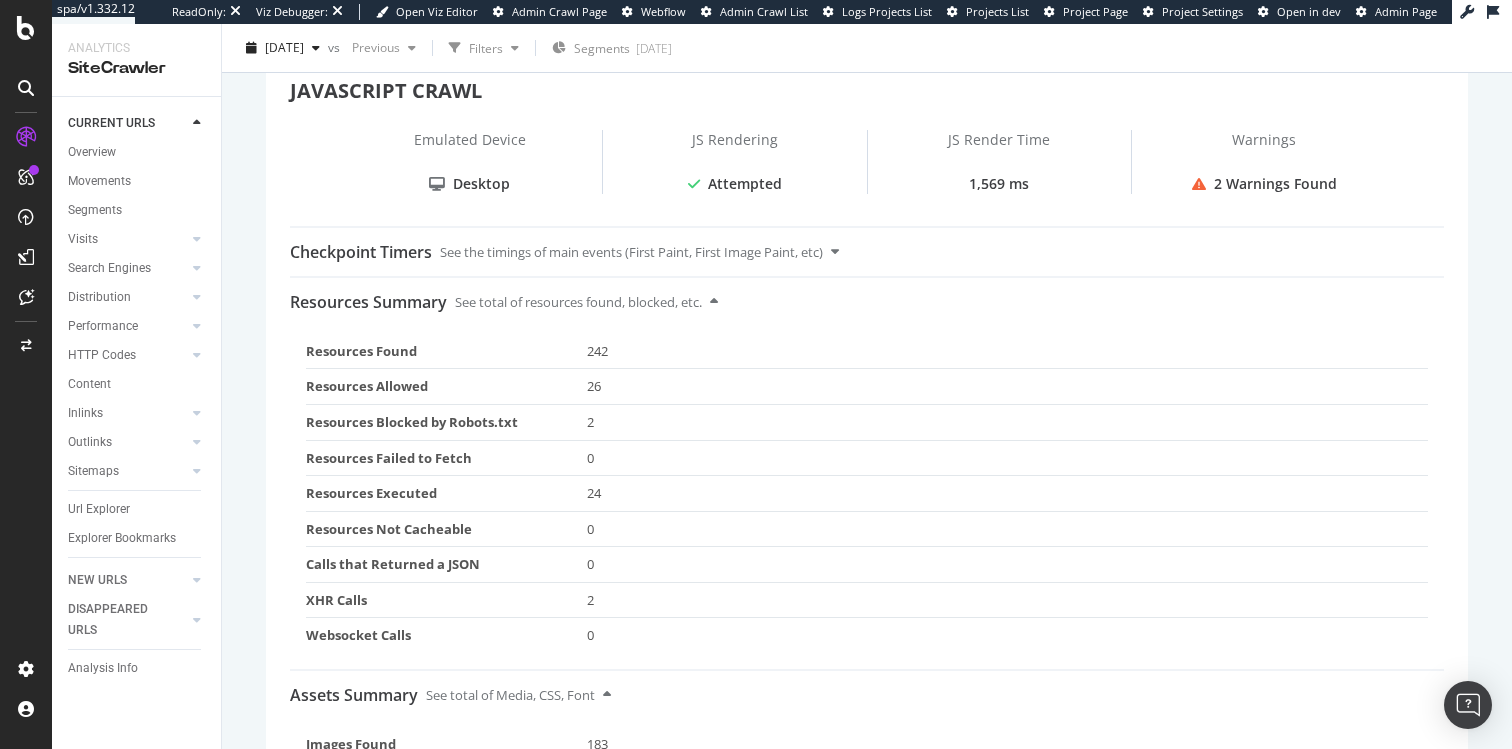 scroll, scrollTop: 3024, scrollLeft: 0, axis: vertical 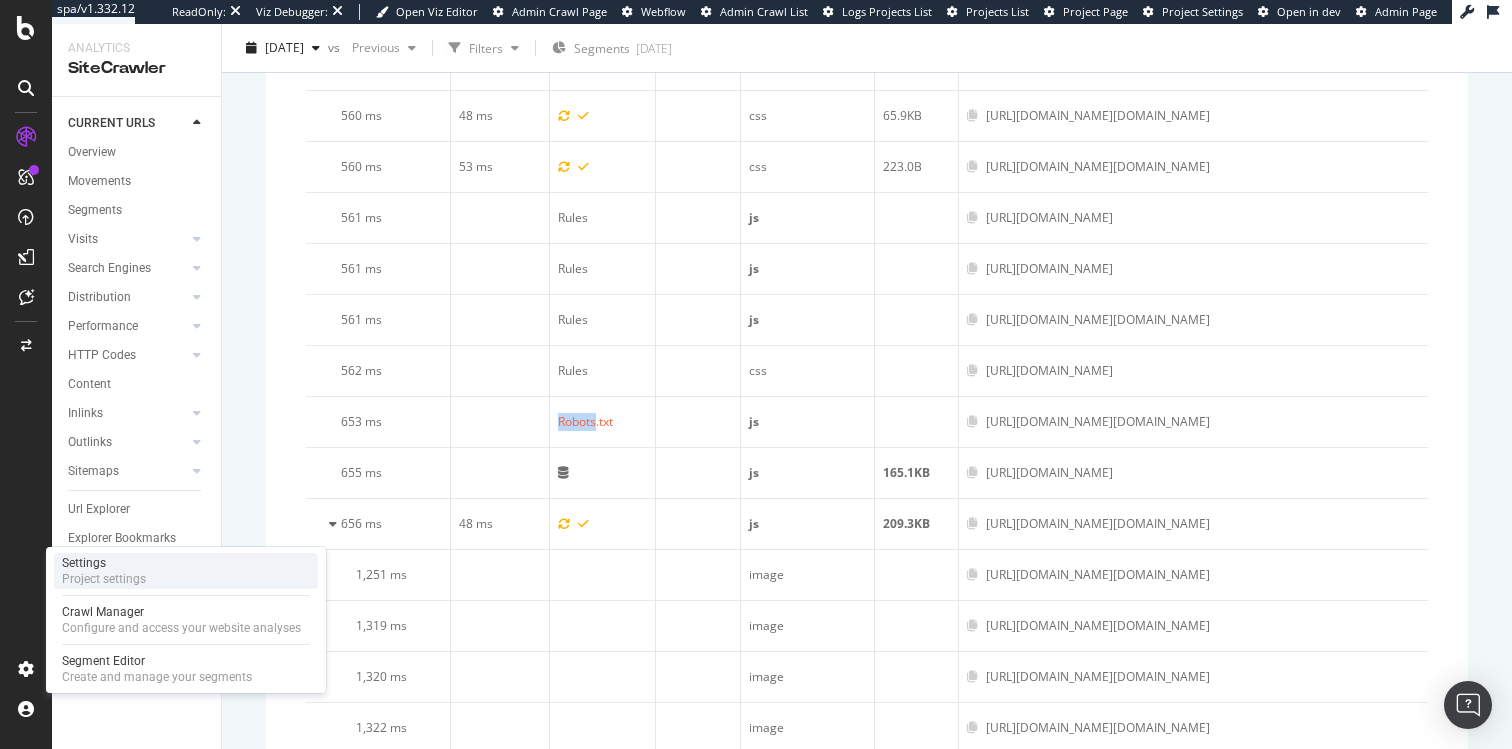 click on "Project settings" at bounding box center (104, 579) 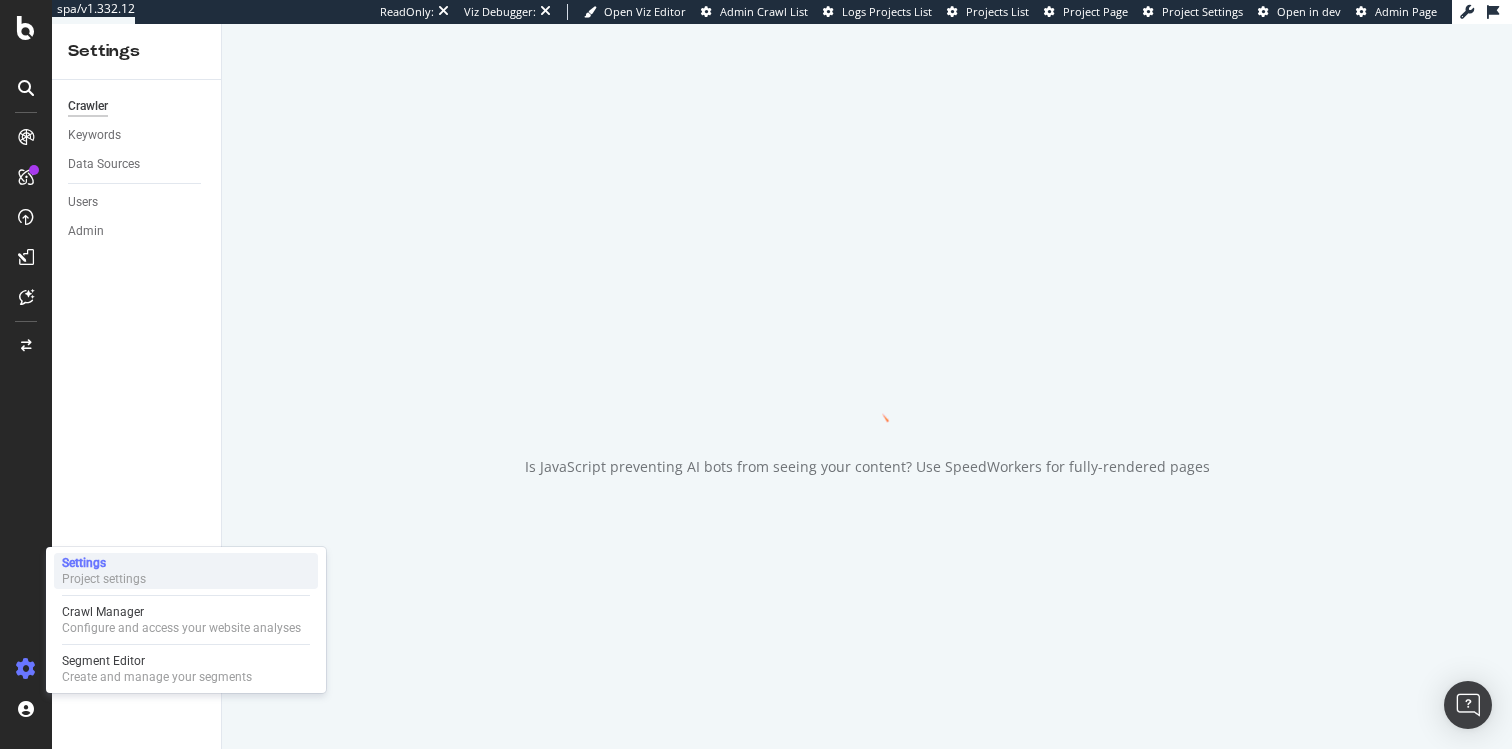 scroll, scrollTop: 0, scrollLeft: 0, axis: both 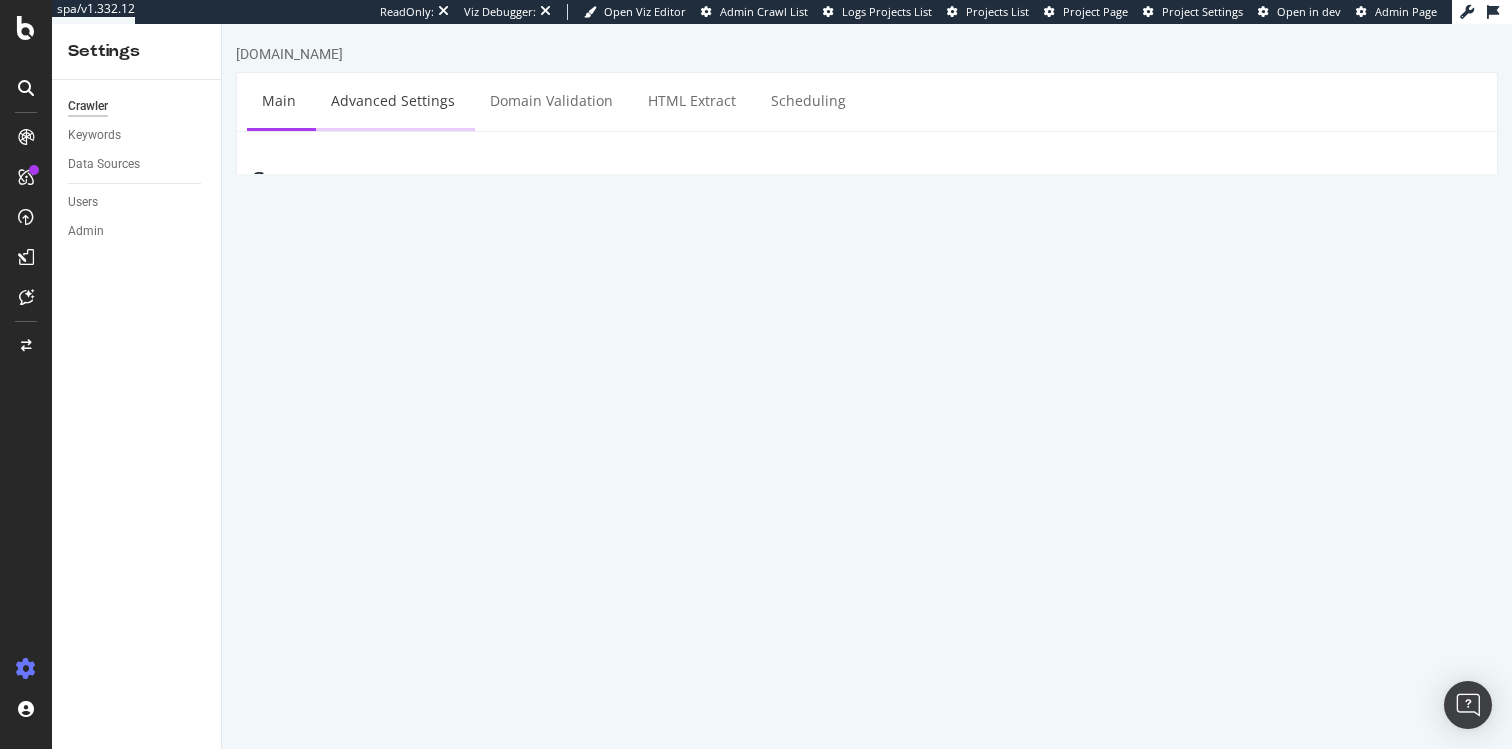 click on "Advanced Settings" at bounding box center [393, 100] 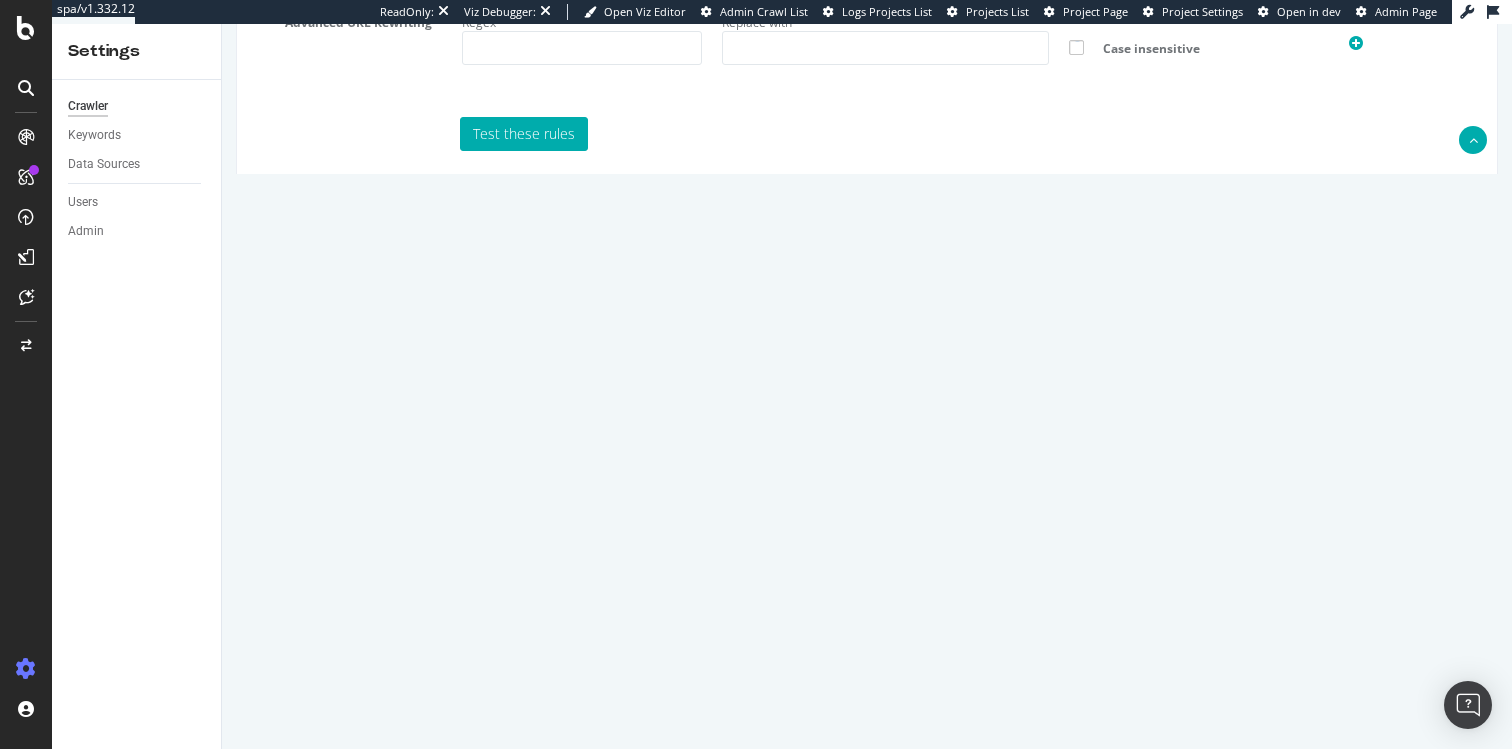 scroll, scrollTop: 1691, scrollLeft: 0, axis: vertical 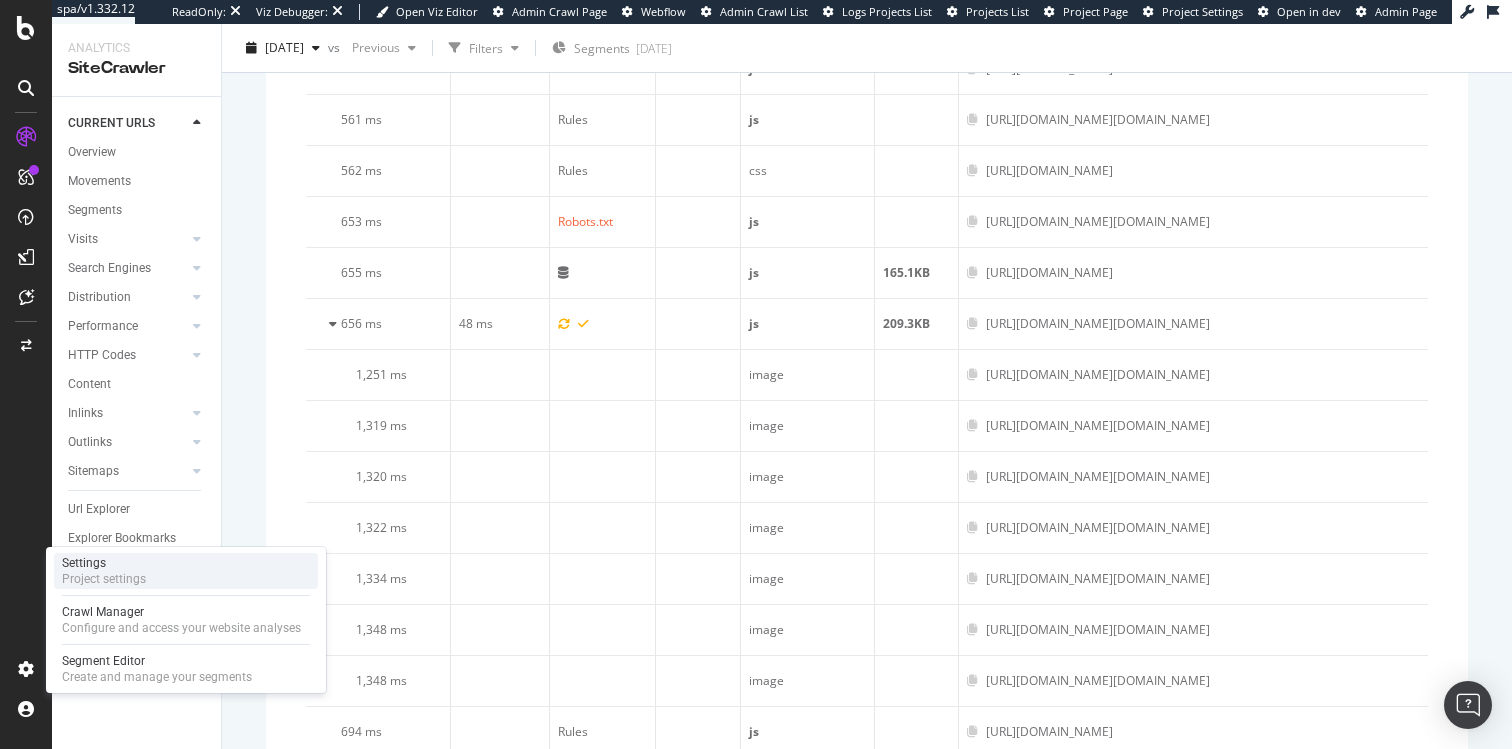 click on "Project settings" at bounding box center [104, 579] 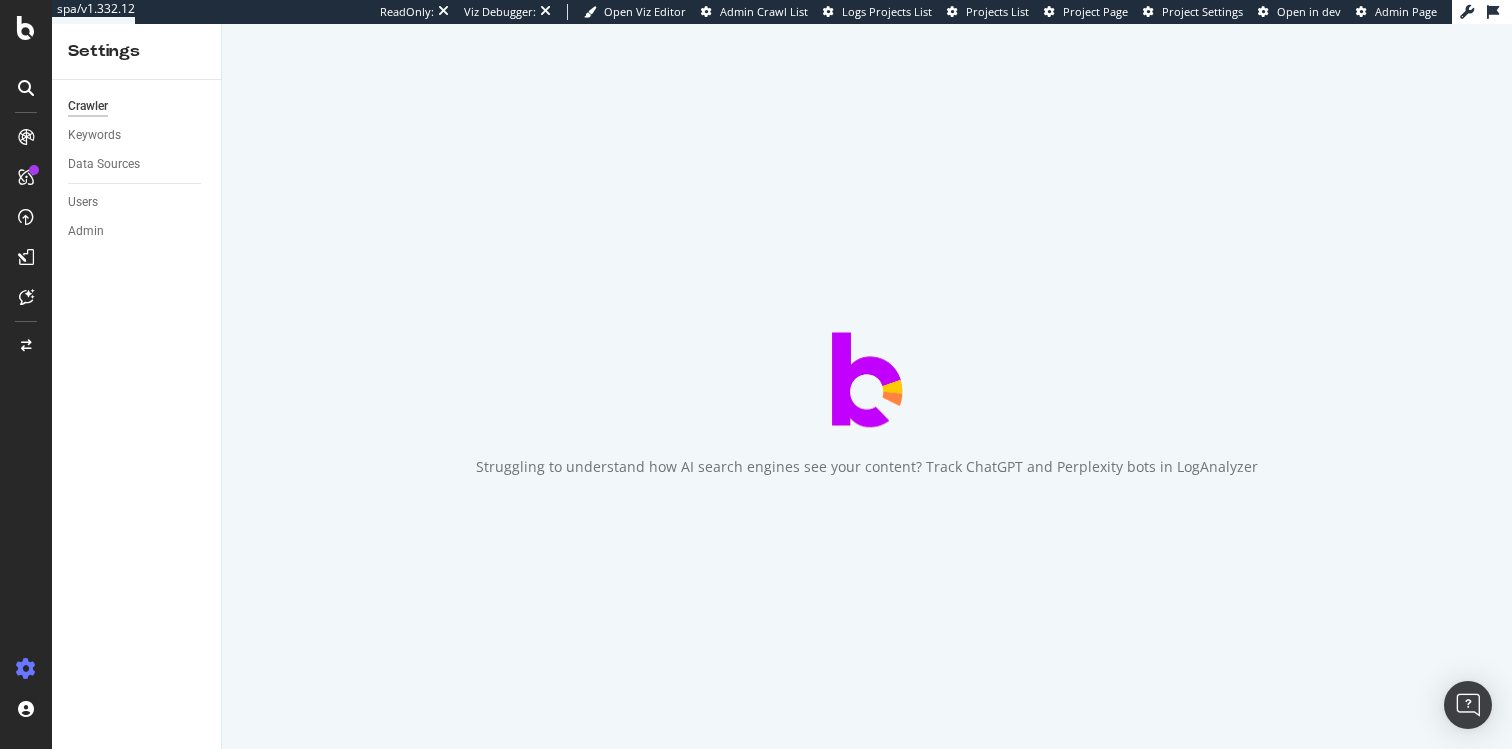 scroll, scrollTop: 0, scrollLeft: 0, axis: both 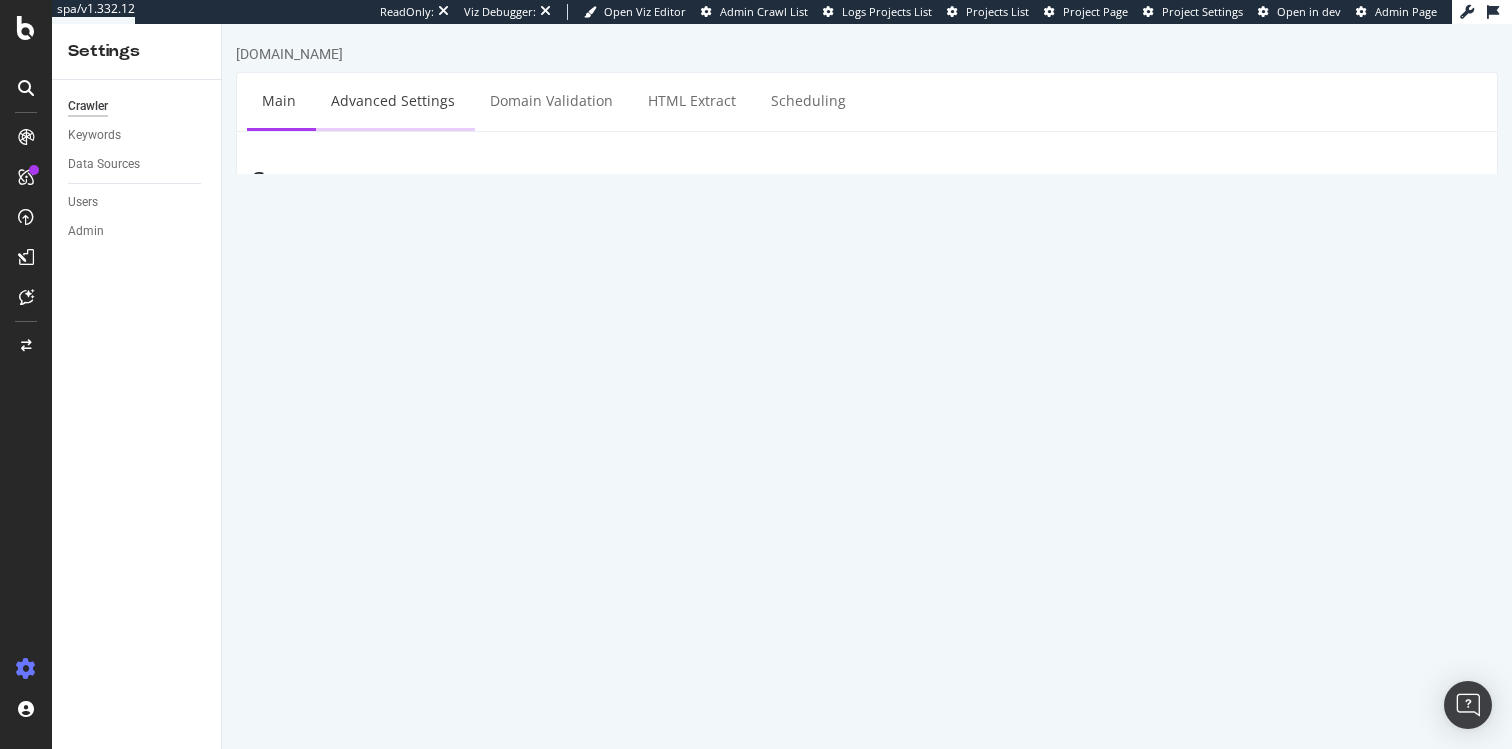 click on "Advanced Settings" at bounding box center (393, 100) 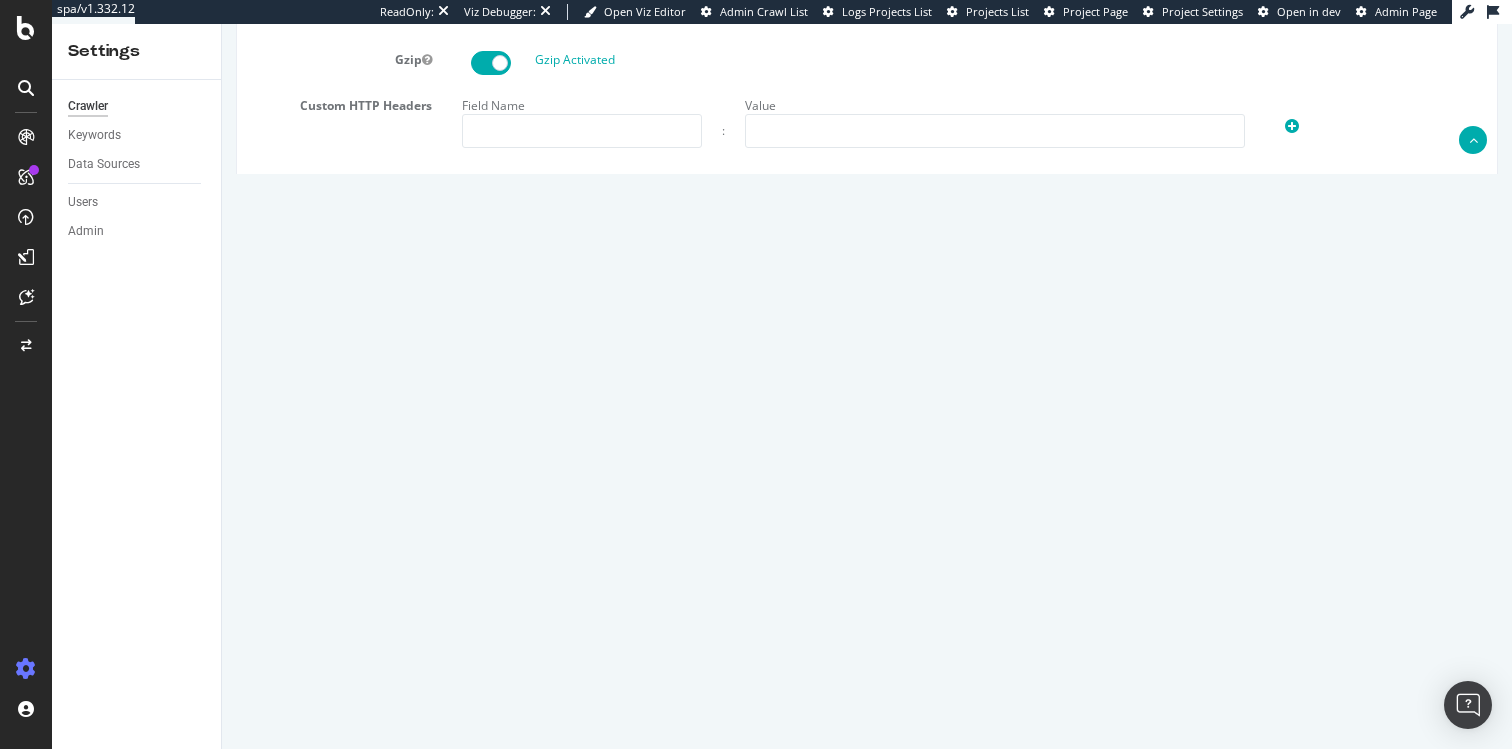 scroll, scrollTop: 1691, scrollLeft: 0, axis: vertical 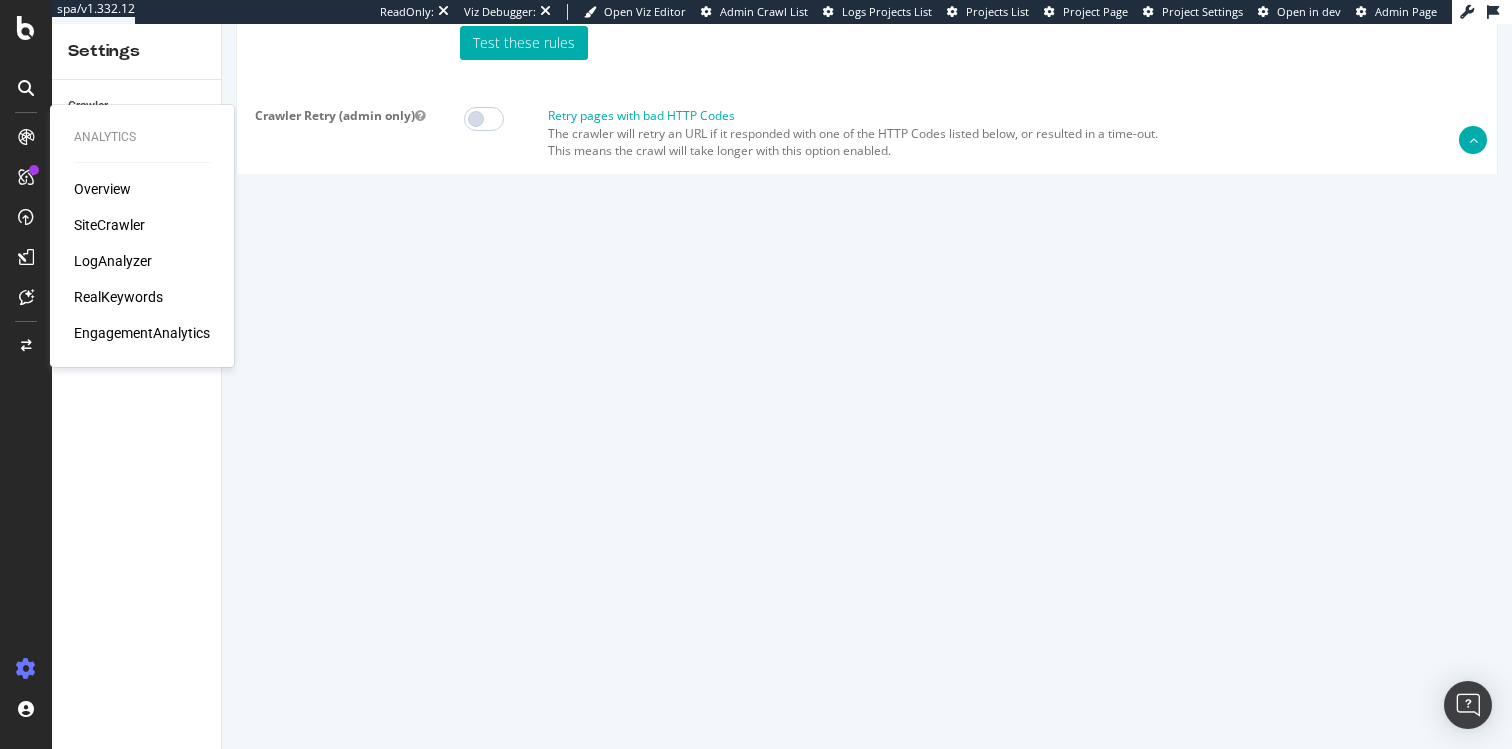 click on "SiteCrawler" at bounding box center (109, 225) 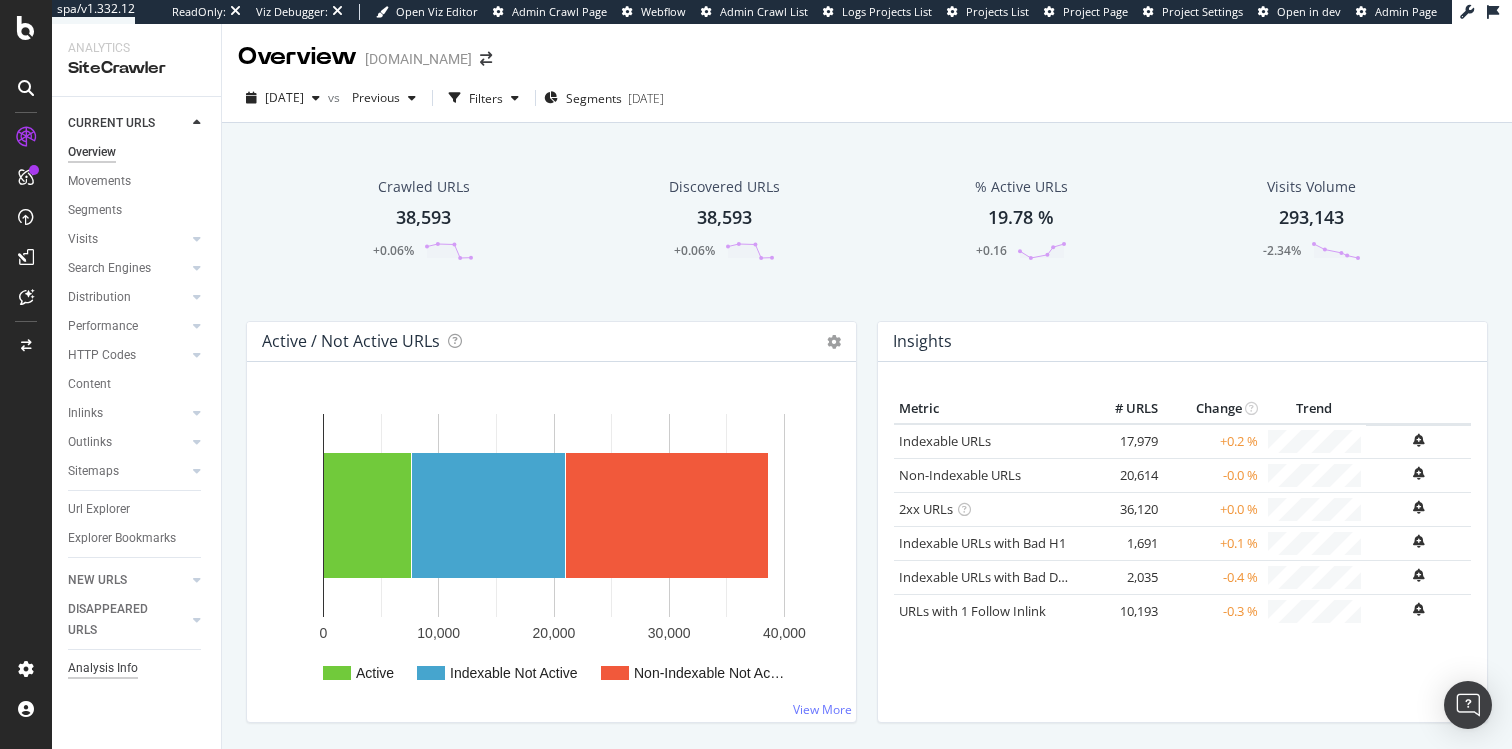 click on "Analysis Info" at bounding box center (103, 668) 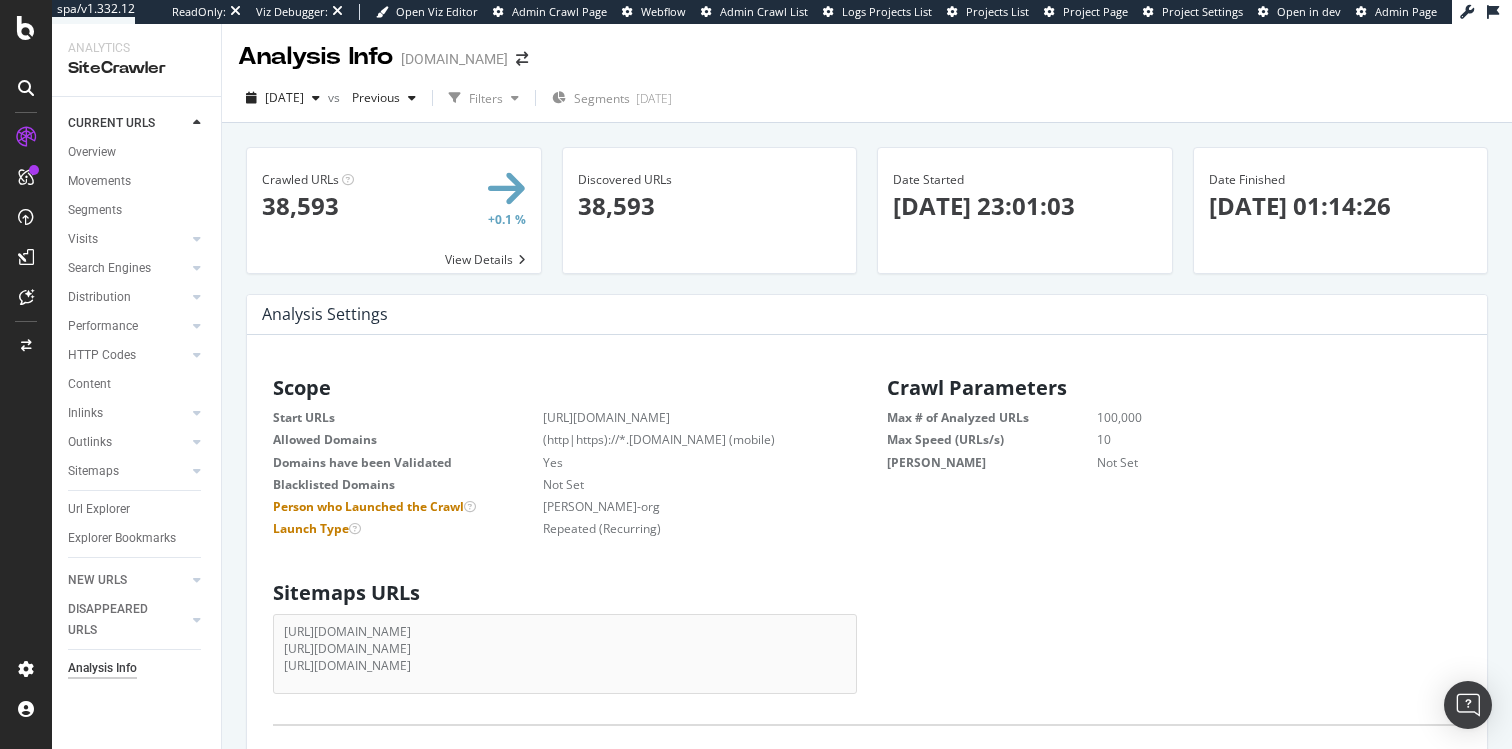 scroll, scrollTop: 1, scrollLeft: 1, axis: both 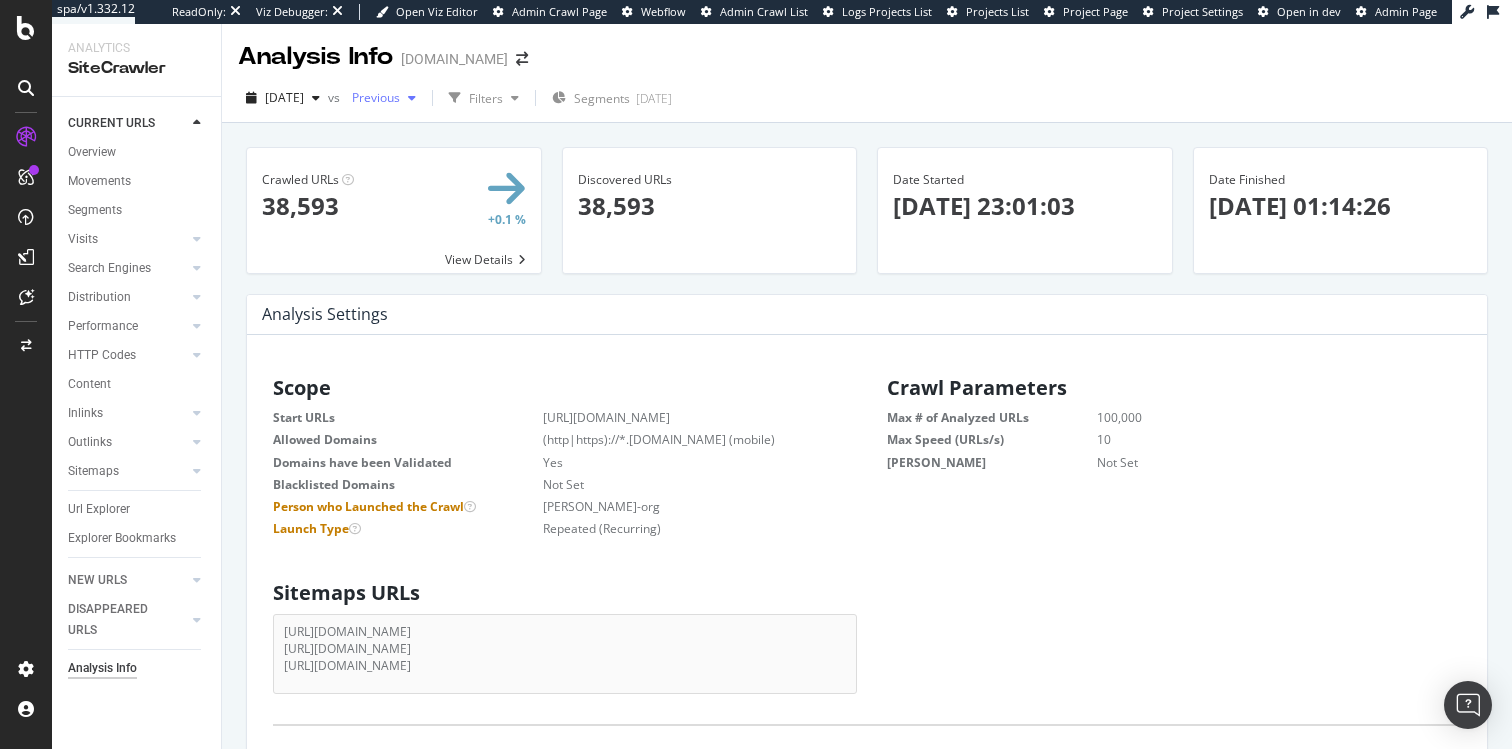 click on "Previous" at bounding box center [372, 97] 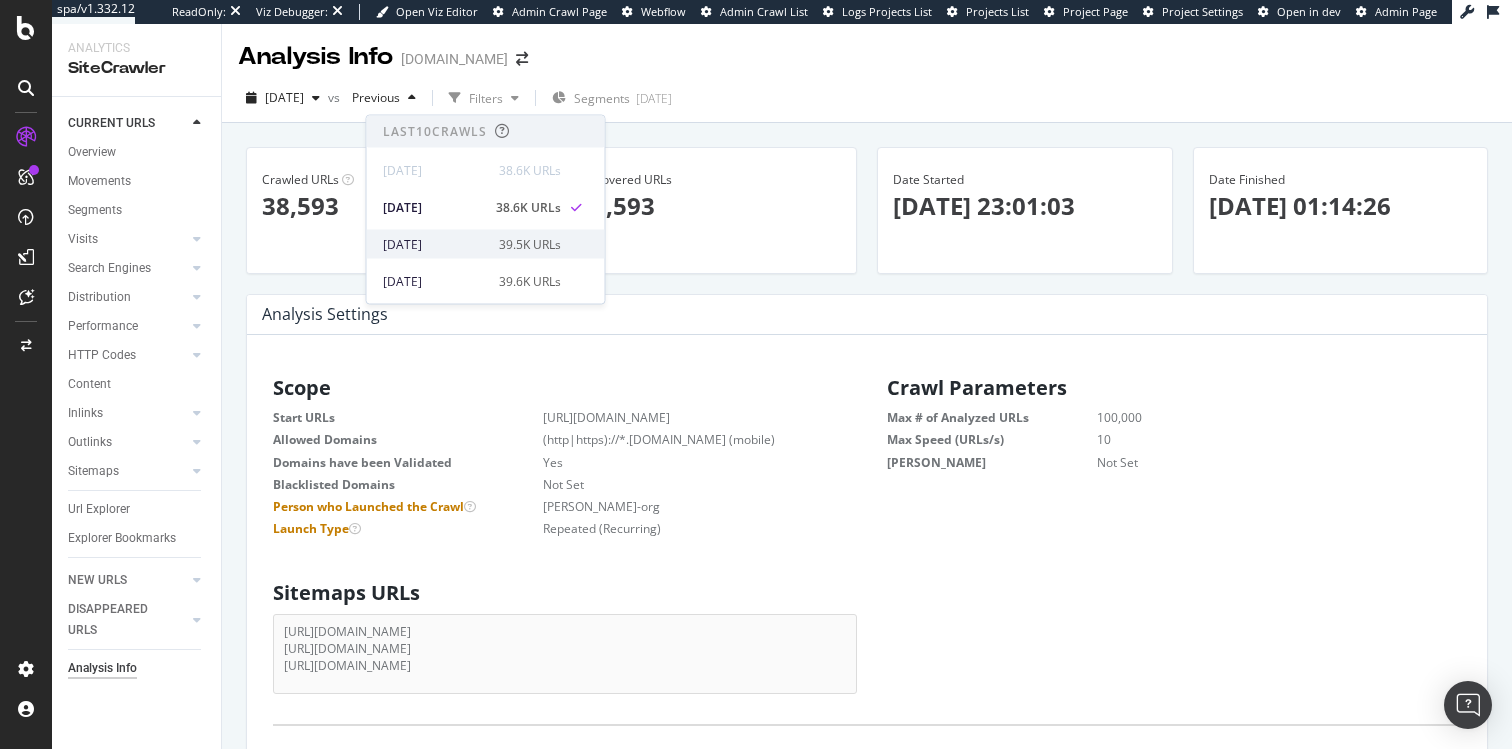 click on "[DATE]" at bounding box center (435, 244) 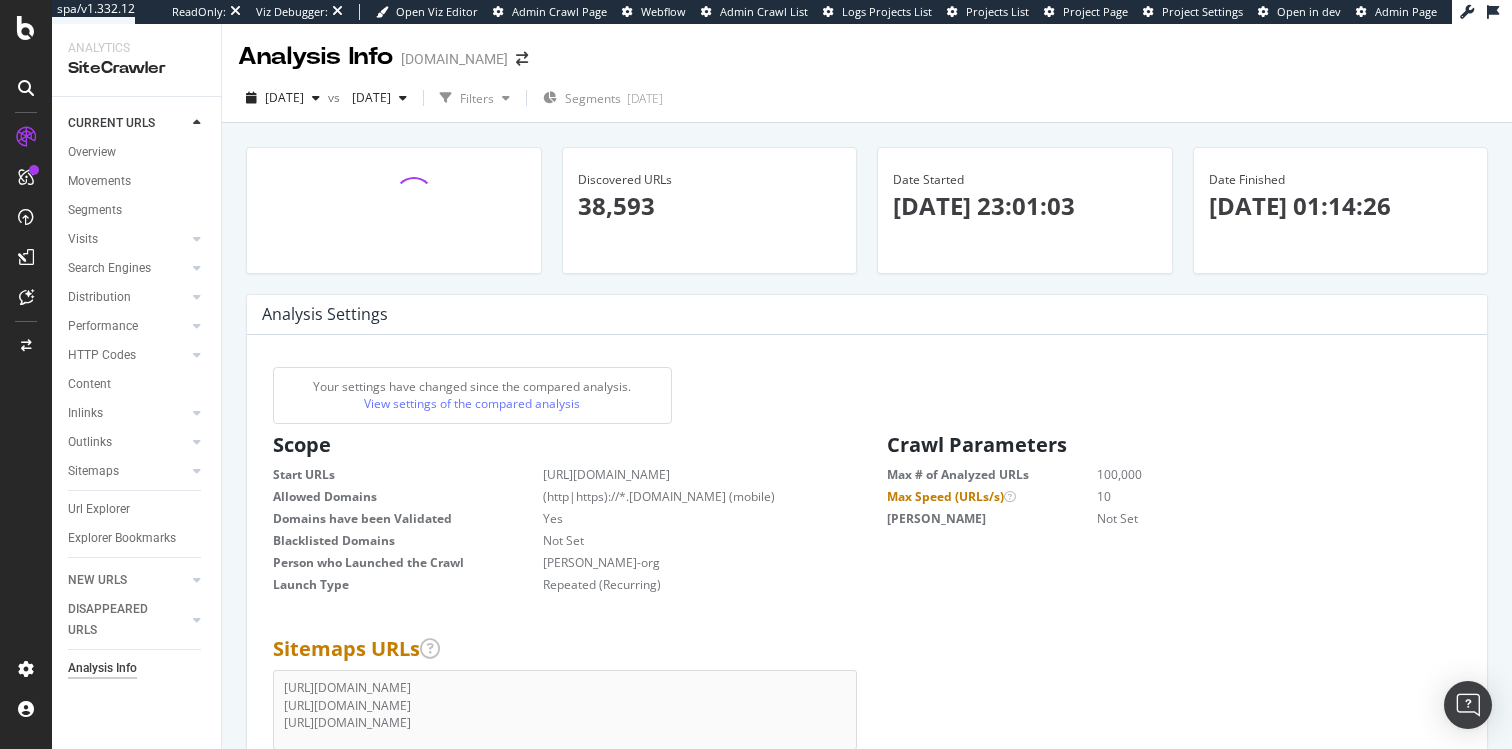 scroll, scrollTop: 1, scrollLeft: 1, axis: both 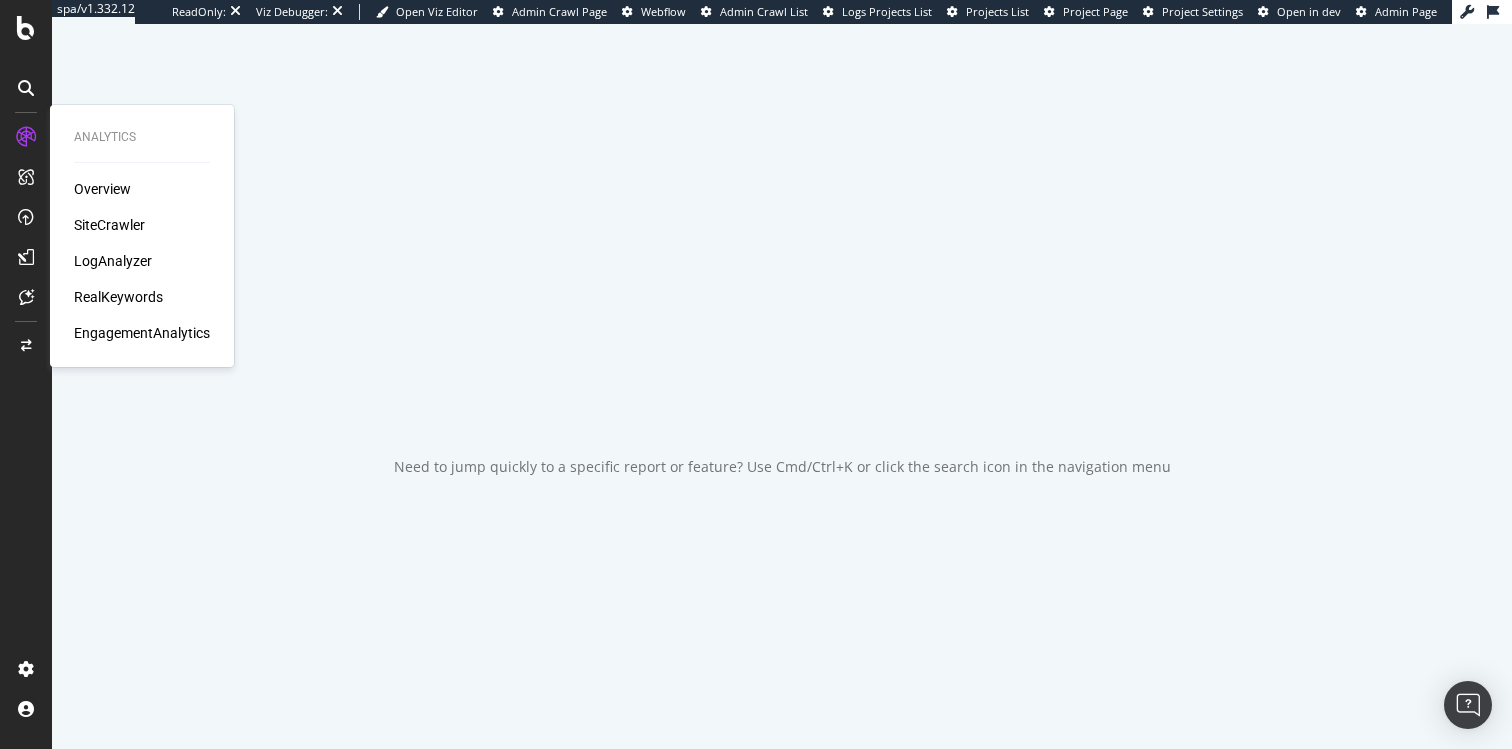 click on "RealKeywords" at bounding box center [118, 297] 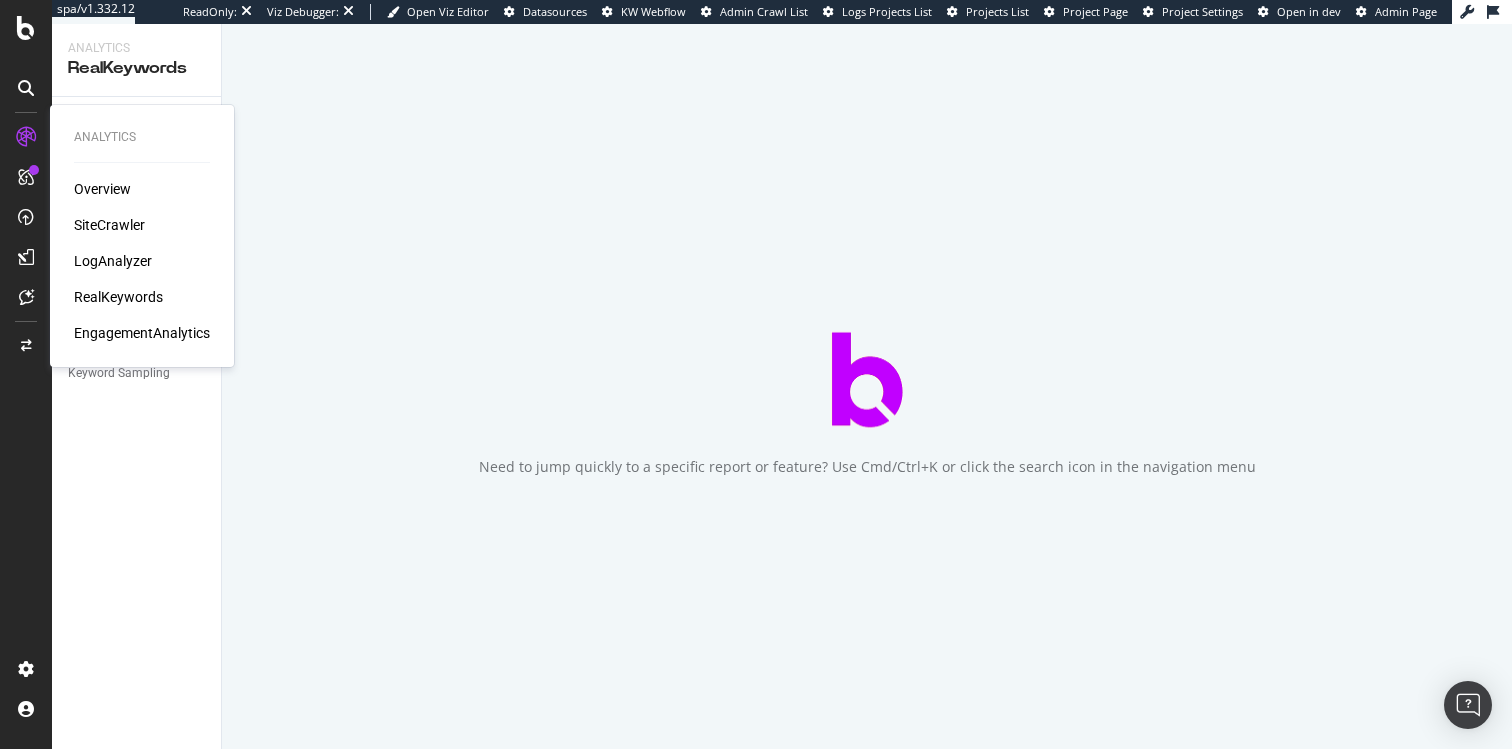 click on "LogAnalyzer" at bounding box center [113, 261] 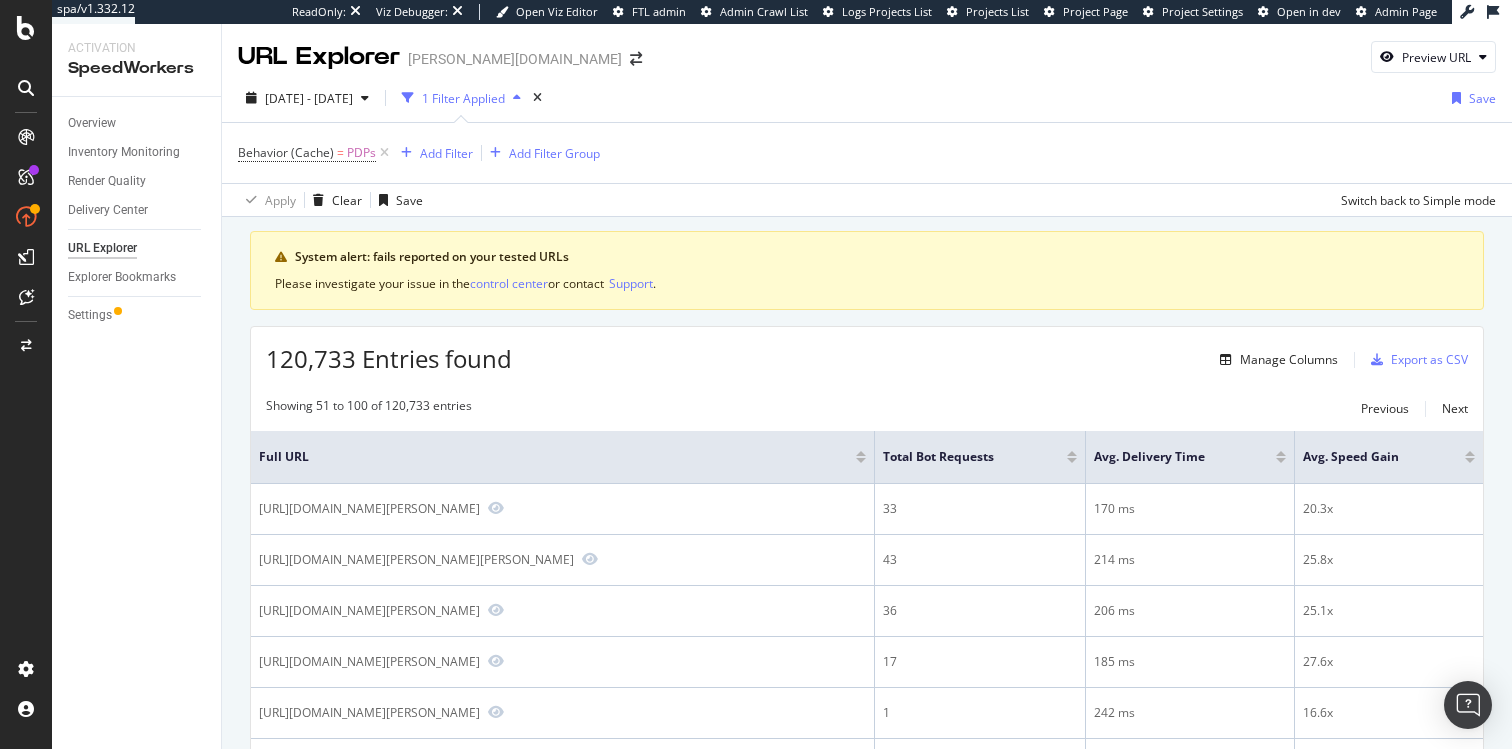 scroll, scrollTop: 0, scrollLeft: 0, axis: both 